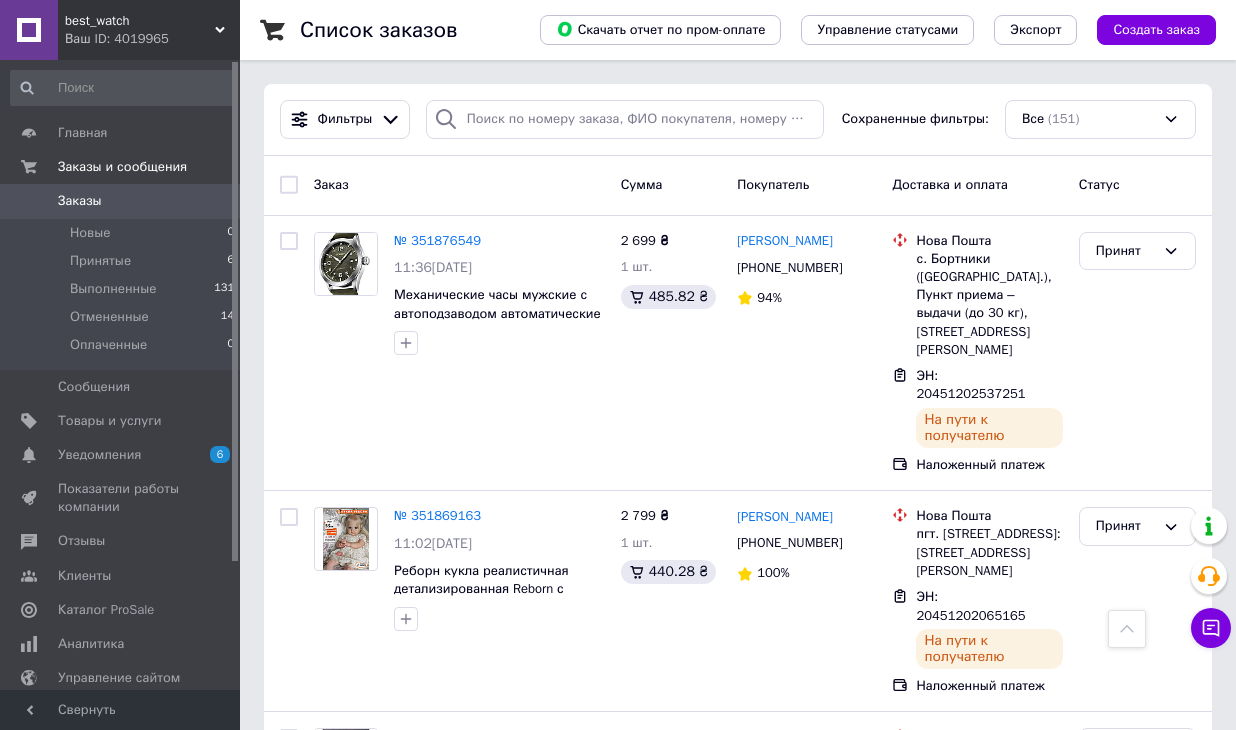 scroll, scrollTop: 1900, scrollLeft: 0, axis: vertical 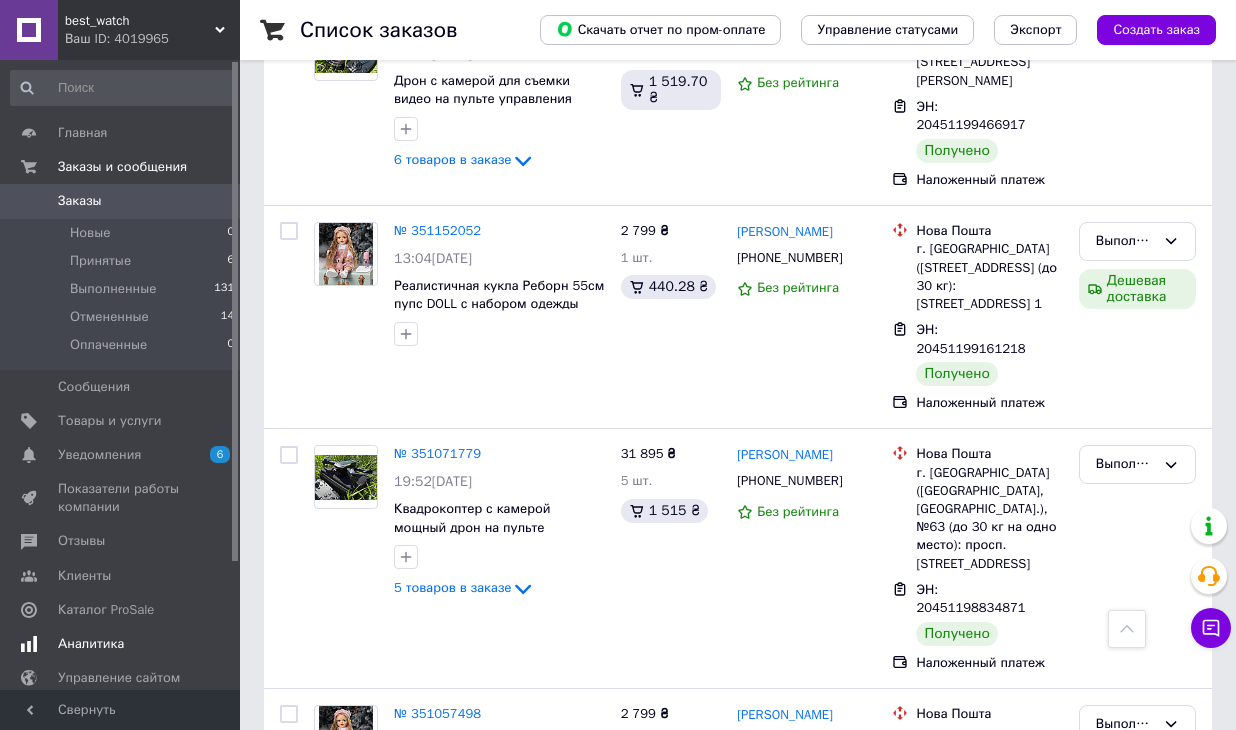 click on "Аналитика" at bounding box center (91, 644) 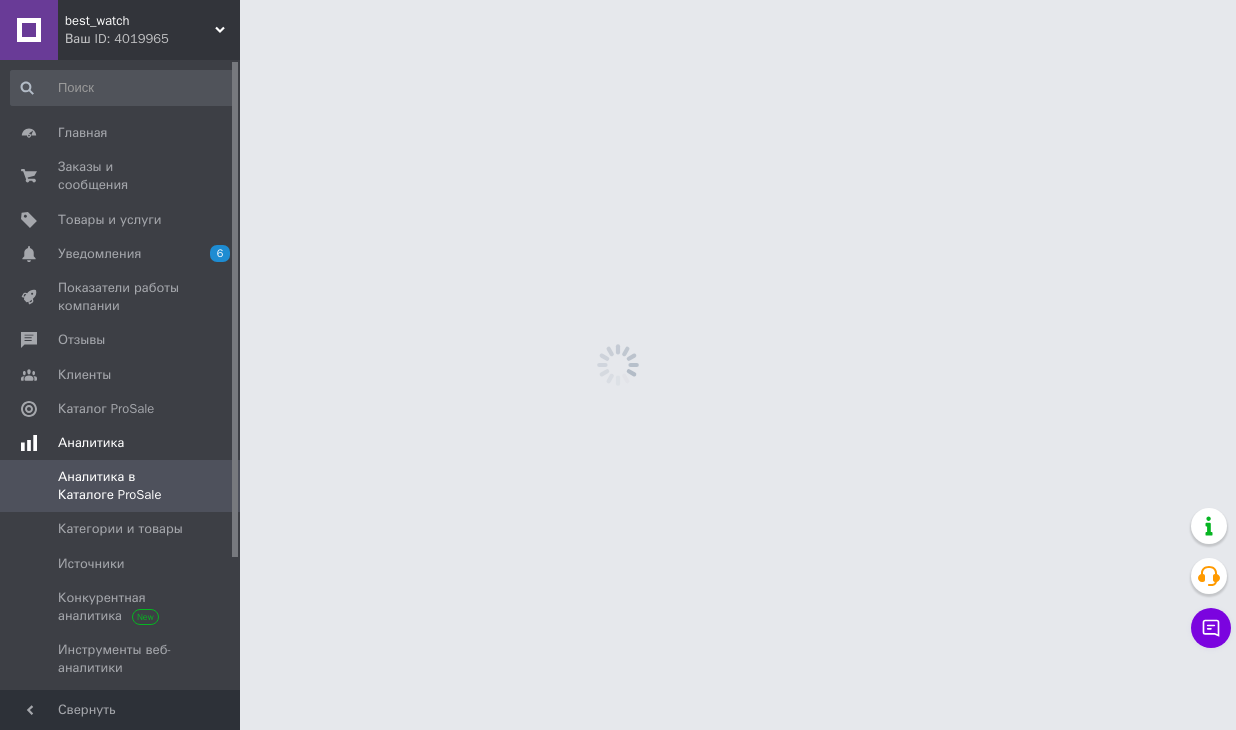scroll, scrollTop: 0, scrollLeft: 0, axis: both 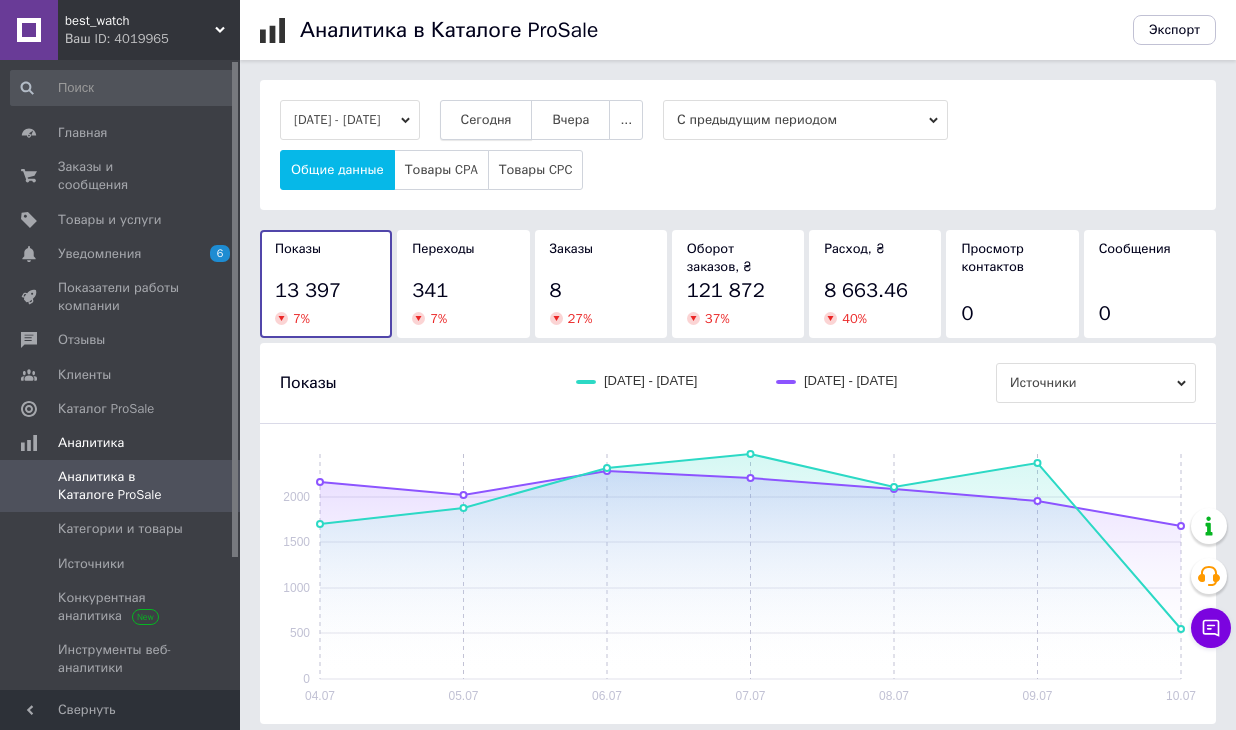click on "Сегодня" at bounding box center [486, 120] 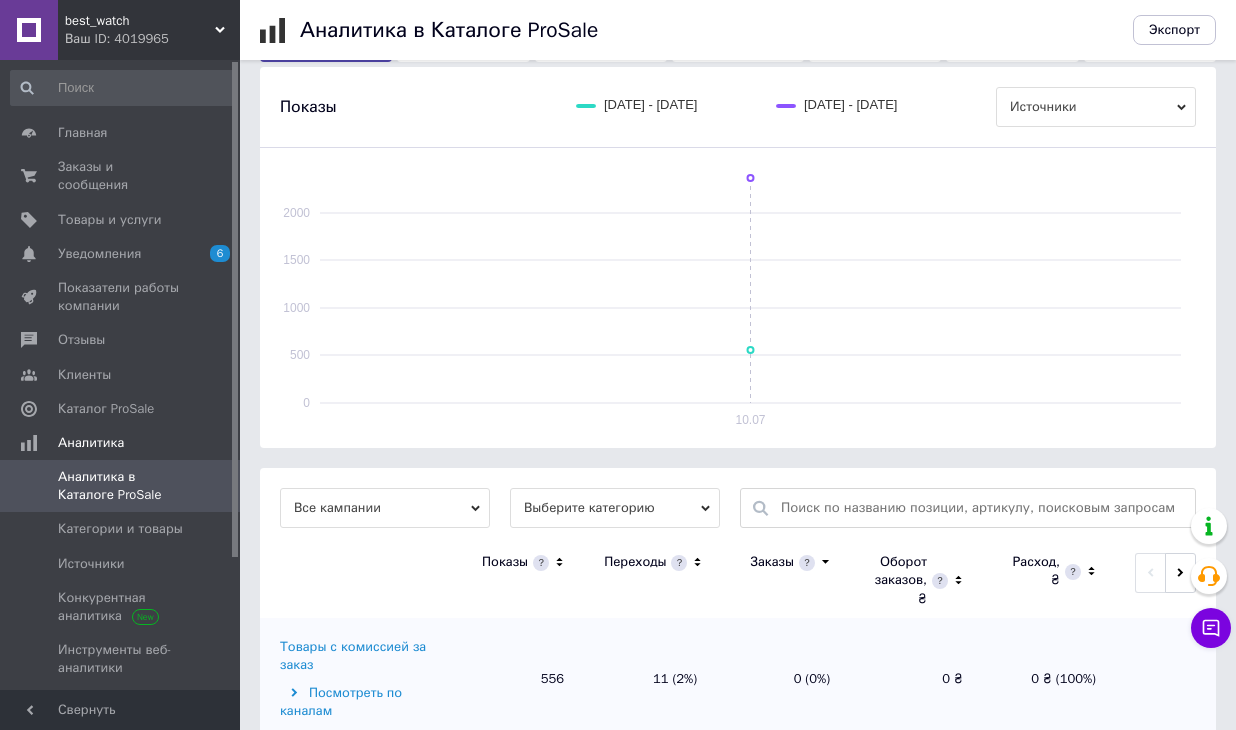 scroll, scrollTop: 289, scrollLeft: 0, axis: vertical 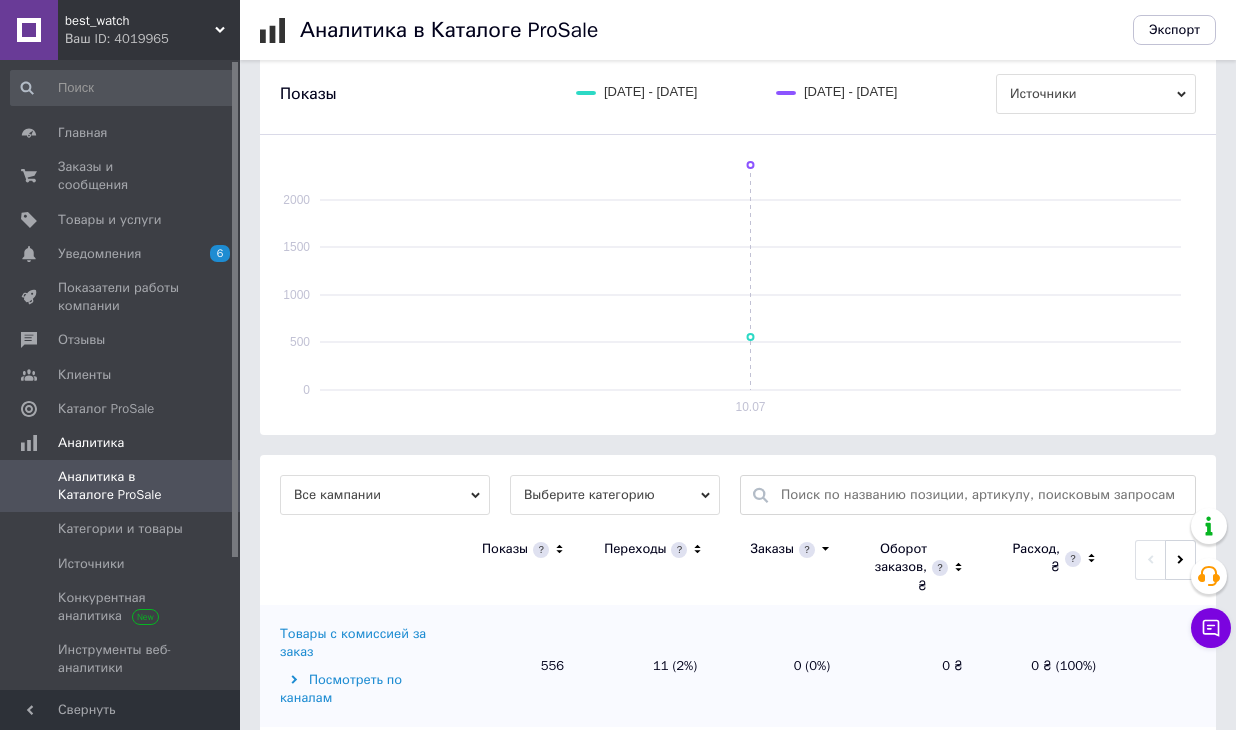 drag, startPoint x: 584, startPoint y: 495, endPoint x: 589, endPoint y: 512, distance: 17.720045 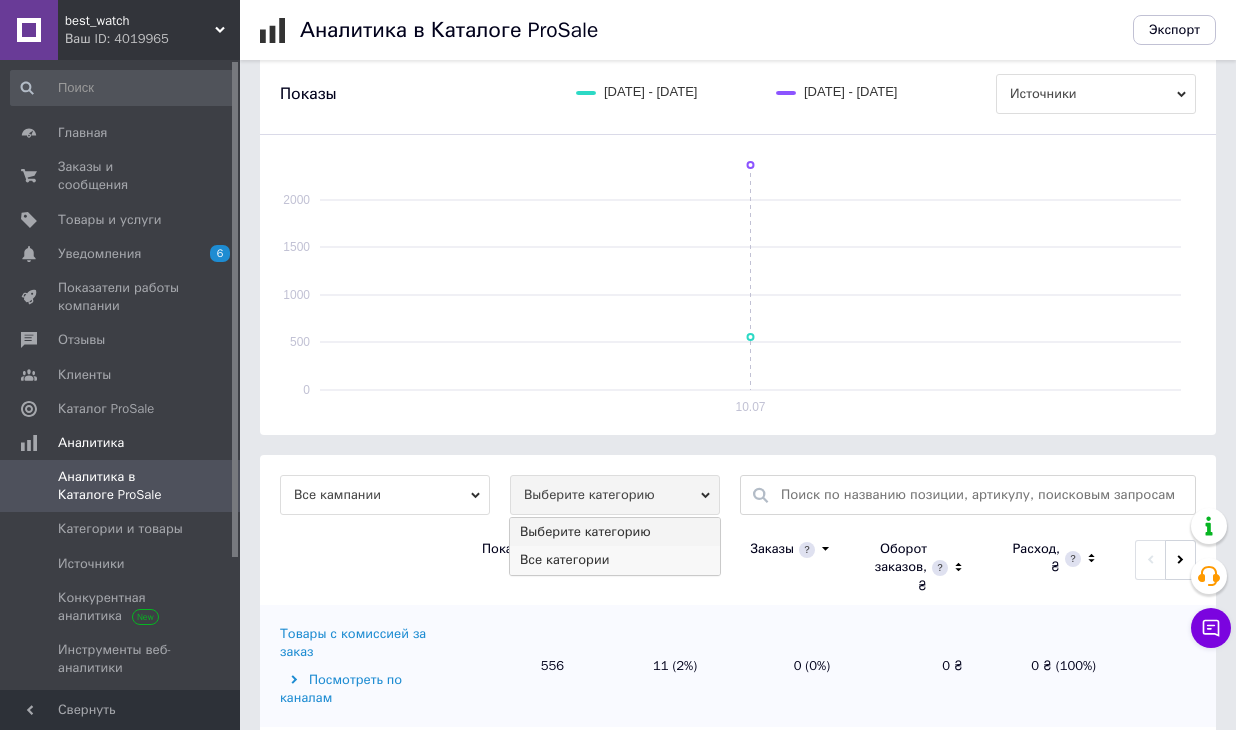 click on "Все категории" at bounding box center [615, 560] 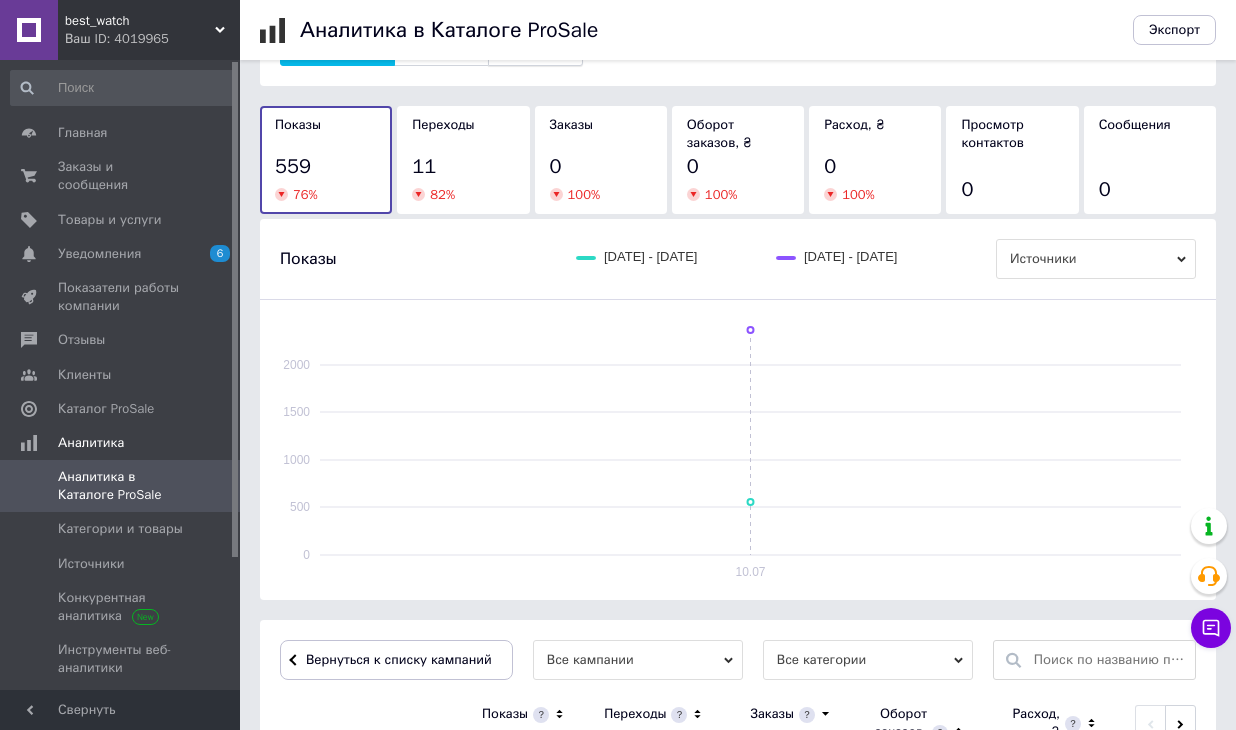 scroll, scrollTop: 0, scrollLeft: 0, axis: both 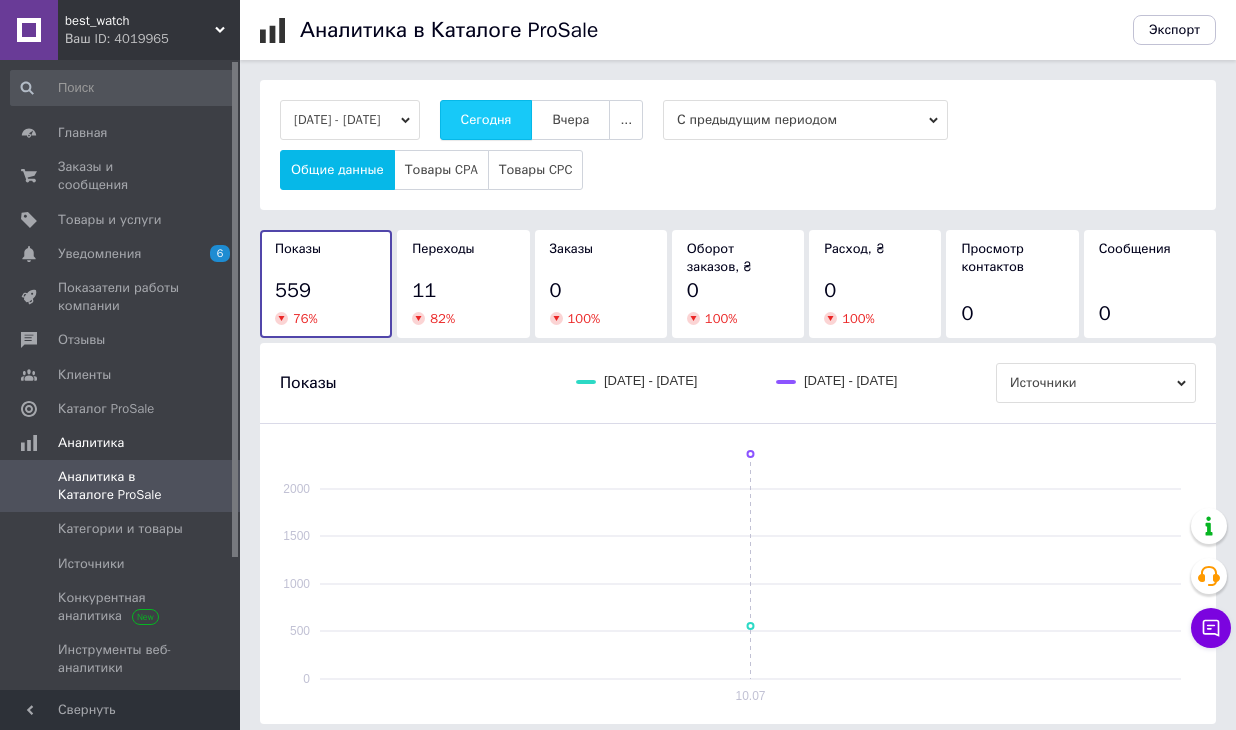 click on "Сегодня" at bounding box center (486, 120) 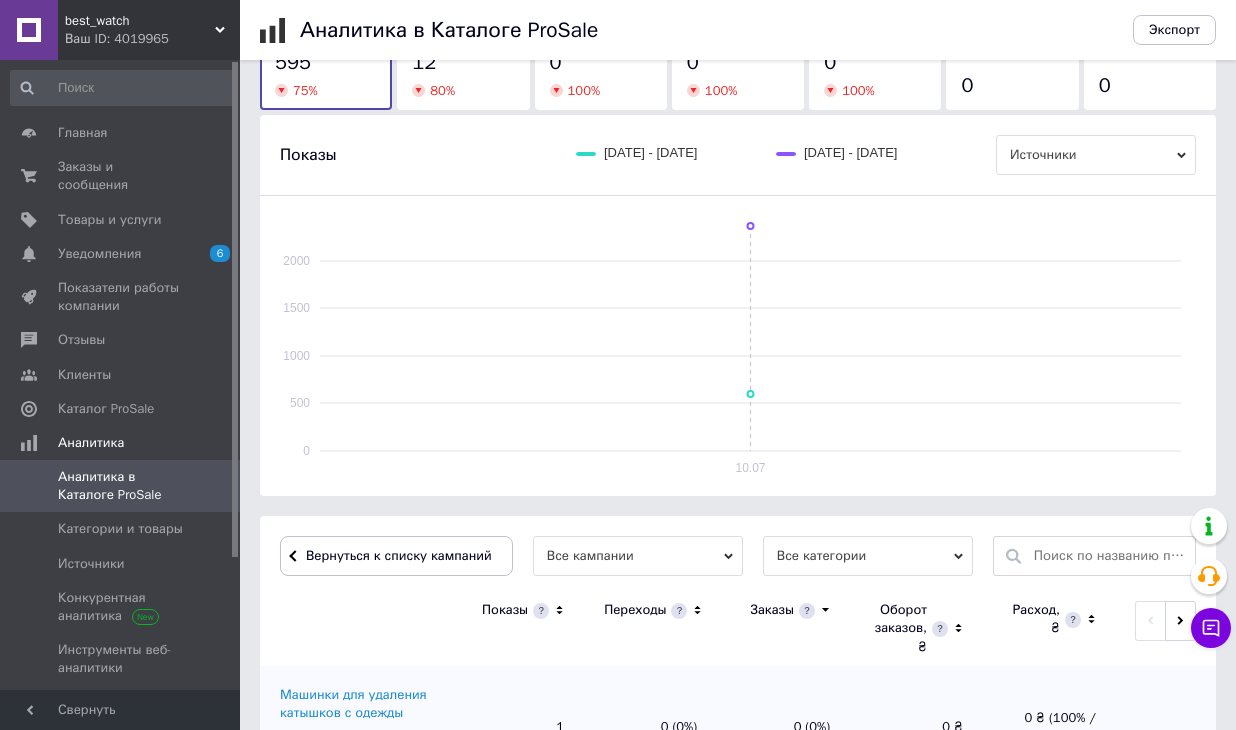 scroll, scrollTop: 400, scrollLeft: 0, axis: vertical 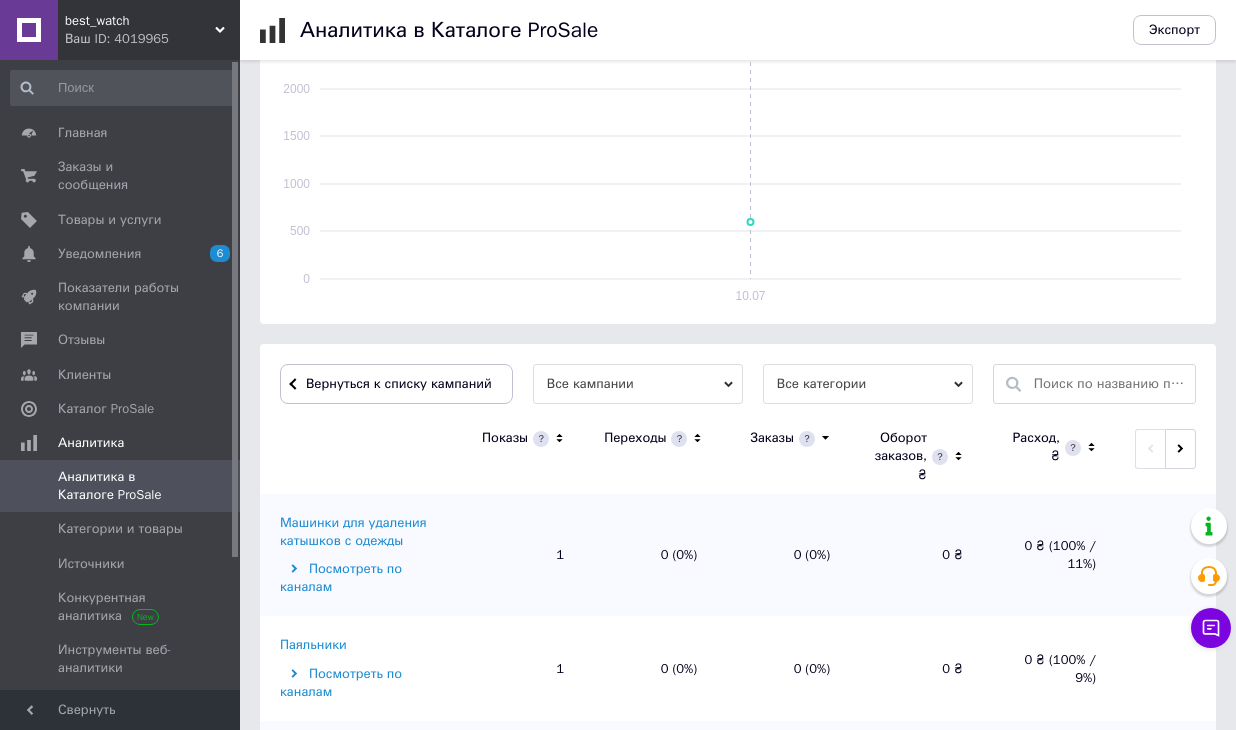 click on "Все кампании" at bounding box center [638, 384] 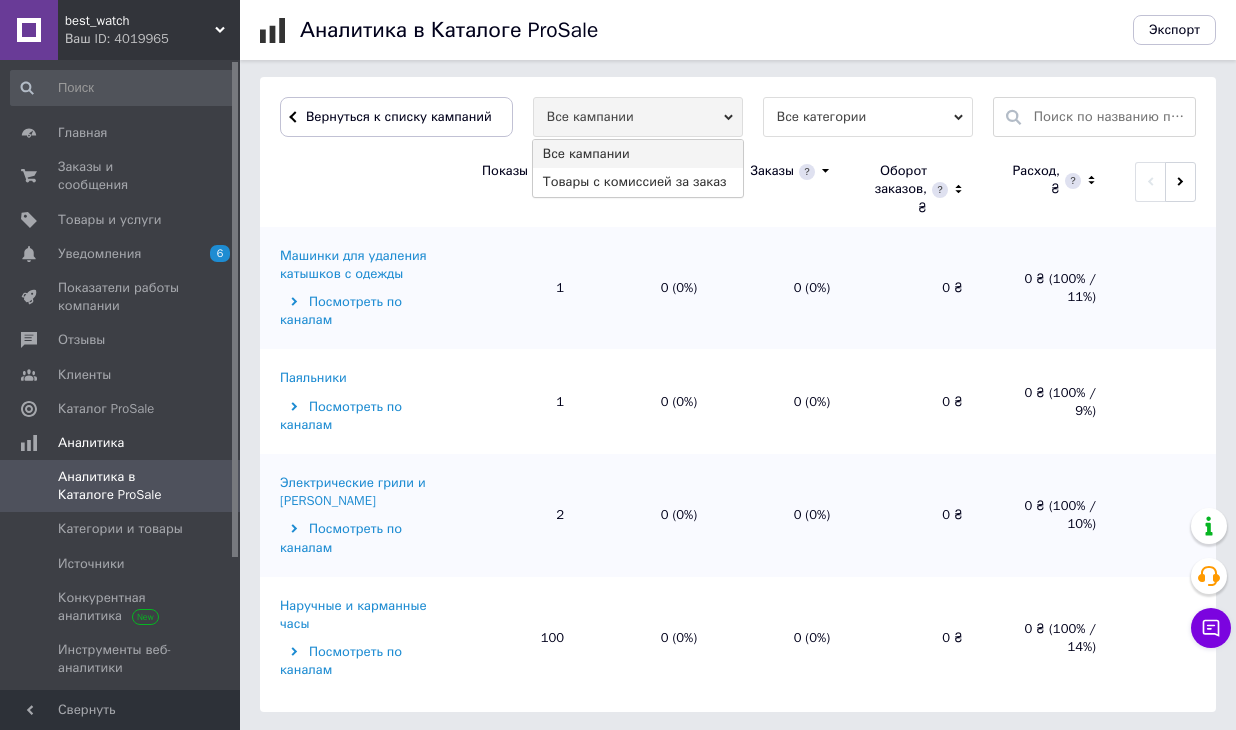 scroll, scrollTop: 668, scrollLeft: 0, axis: vertical 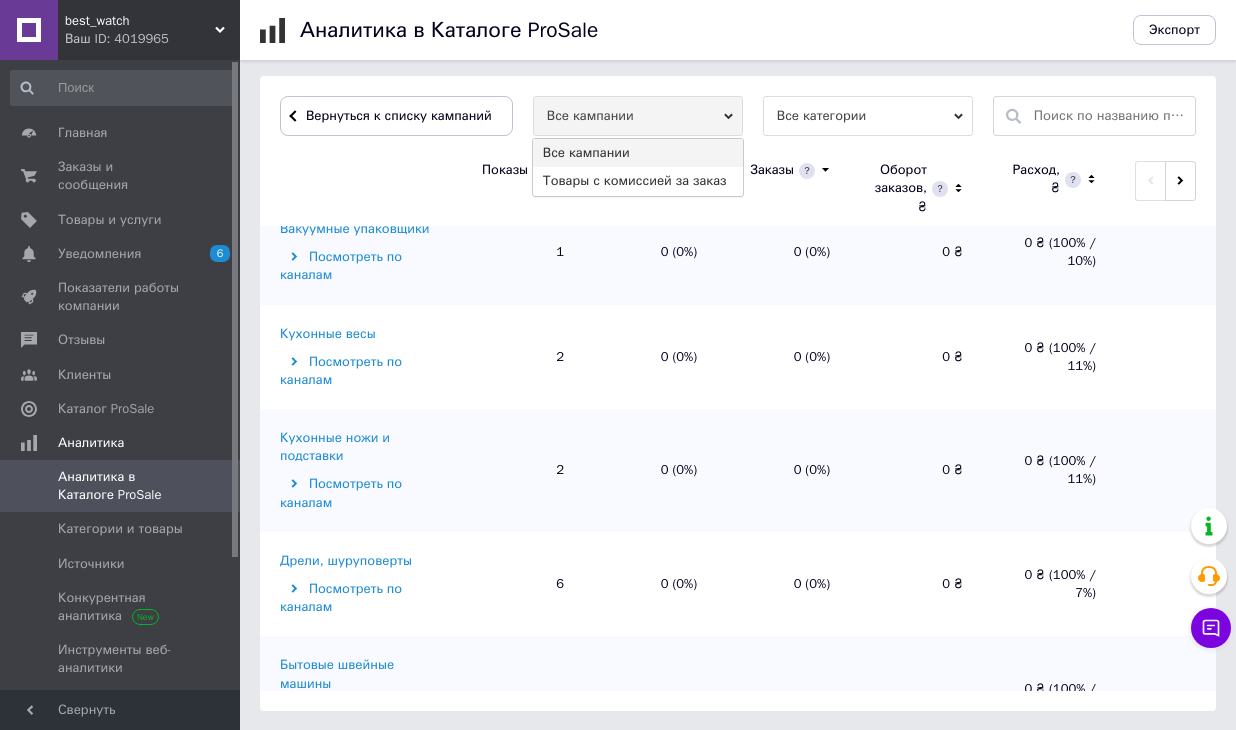 click on "Смарт-часы" at bounding box center [316, 788] 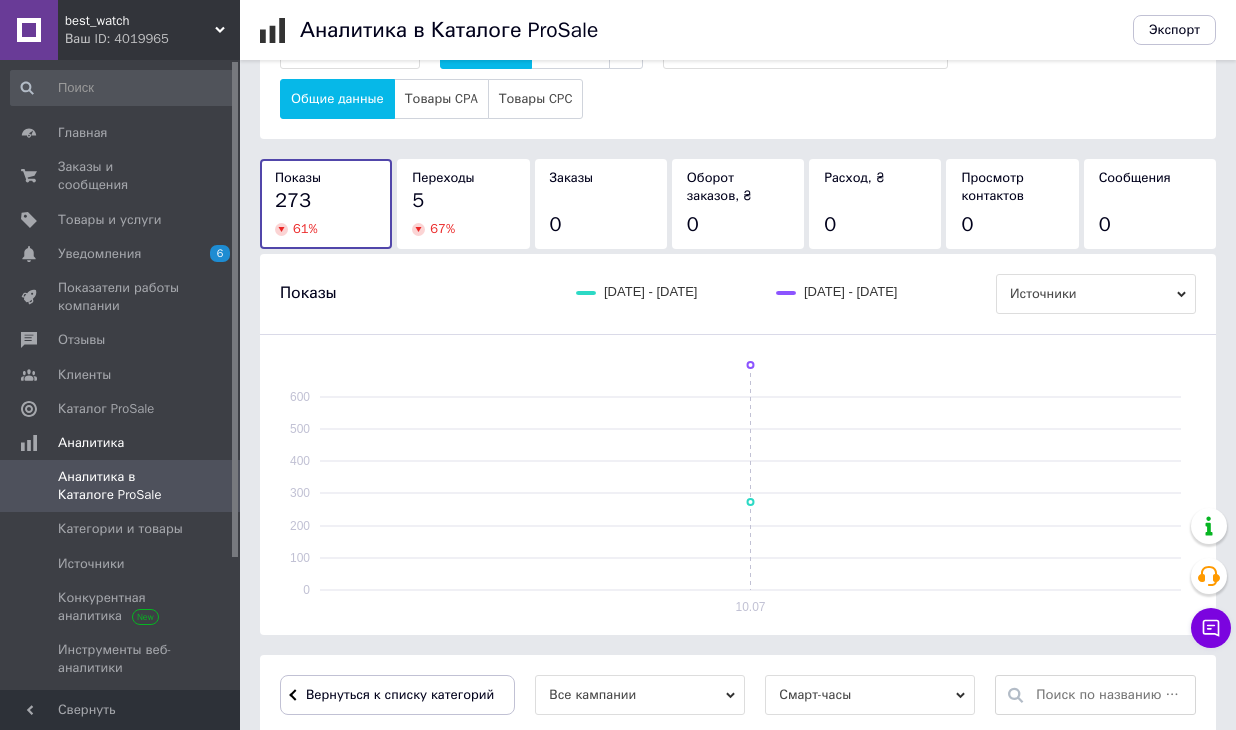 scroll, scrollTop: 0, scrollLeft: 0, axis: both 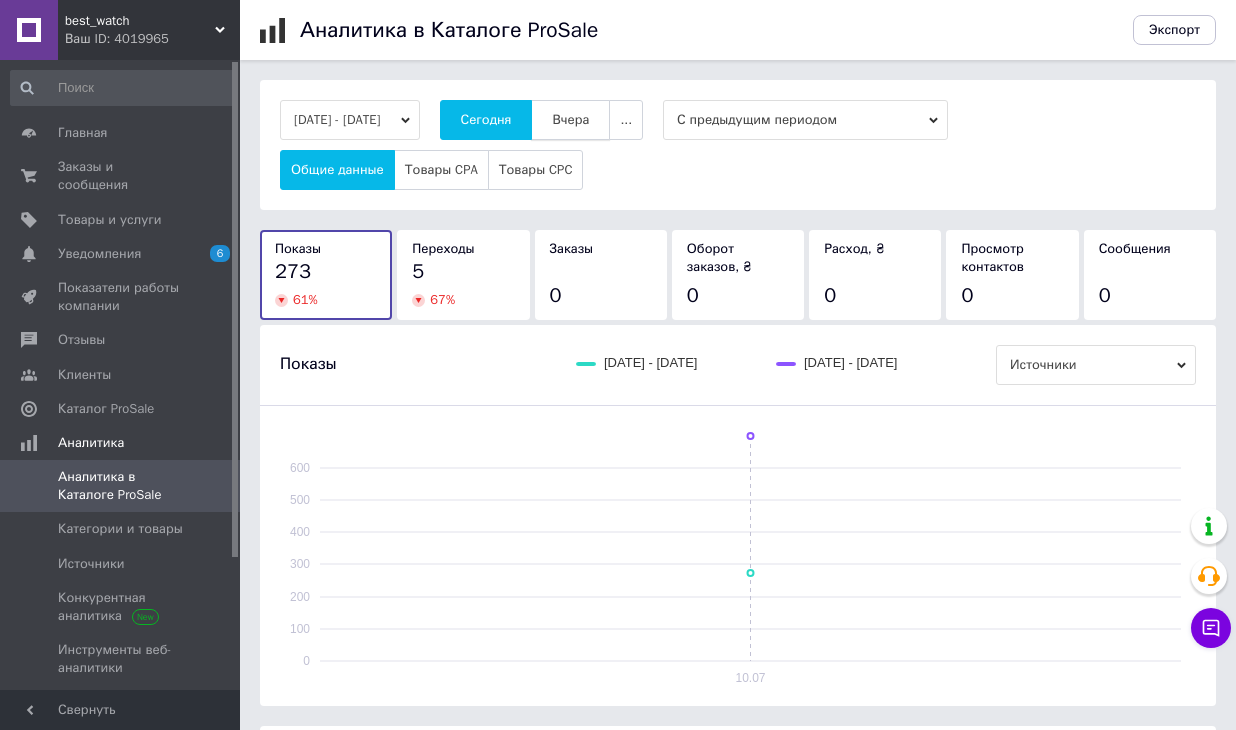 click on "Вчера" at bounding box center [570, 120] 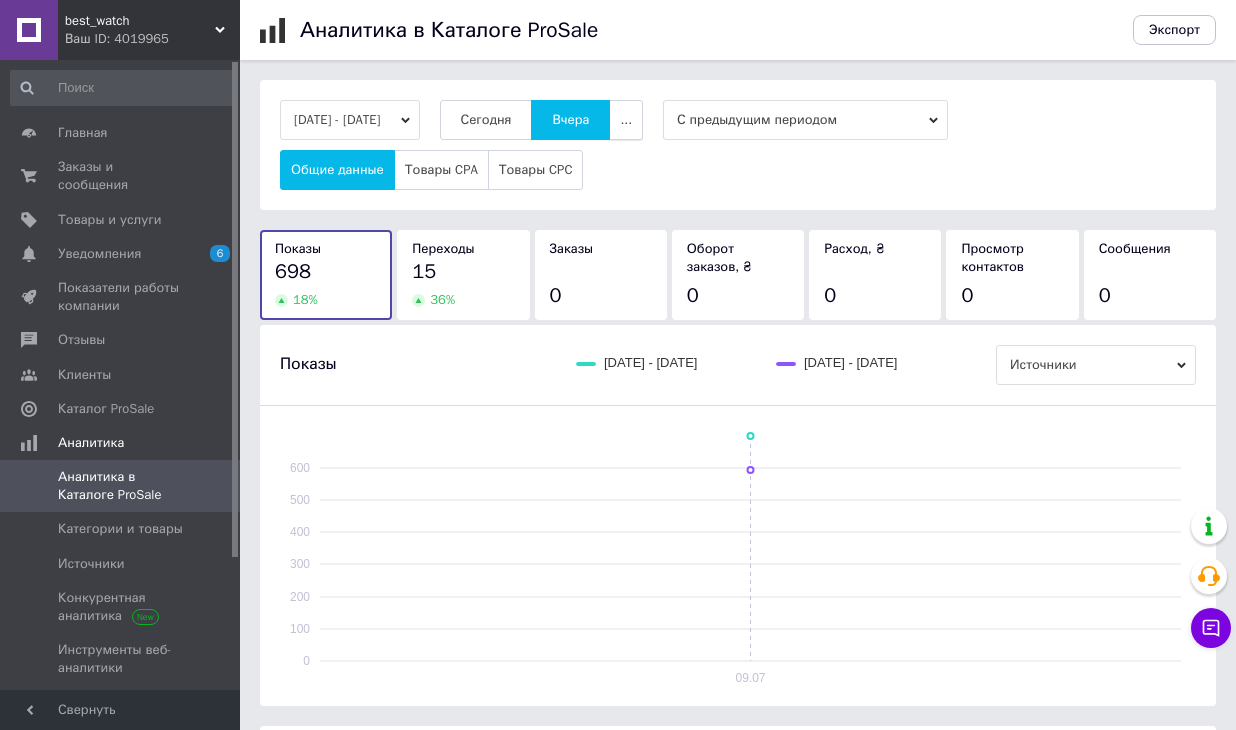 click on "..." at bounding box center (626, 120) 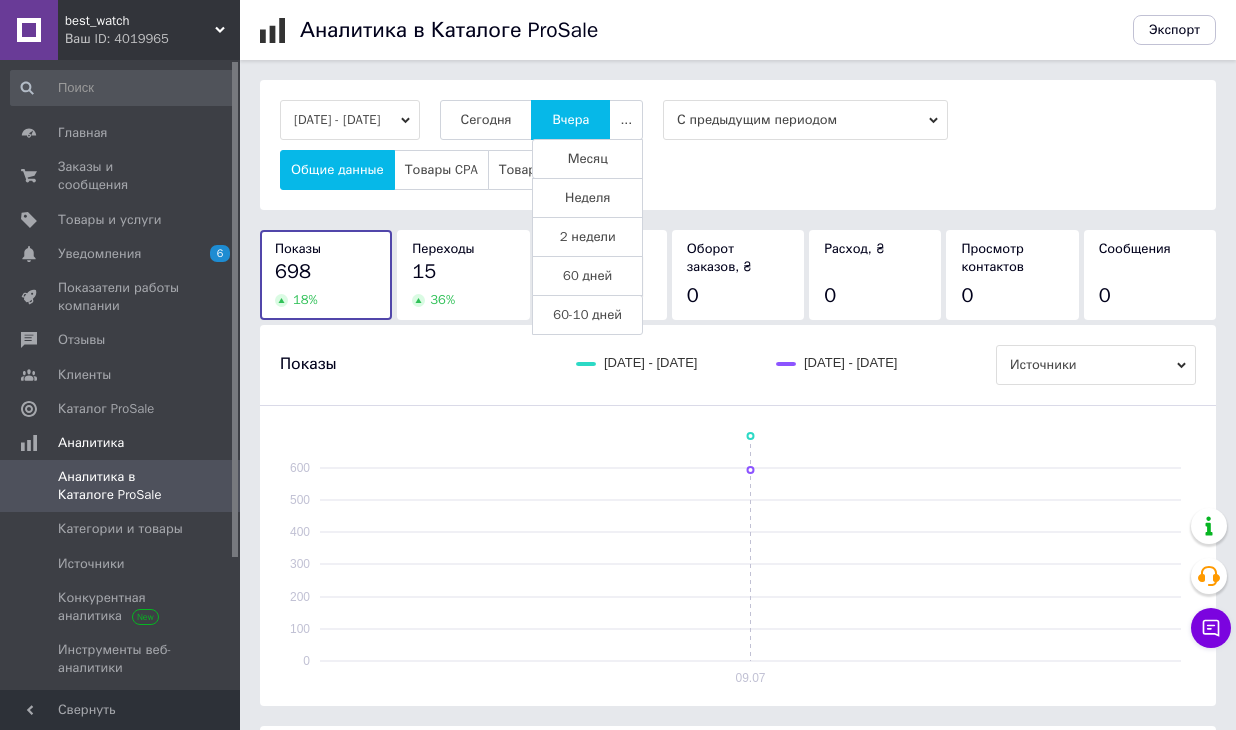 click on "60 дней" at bounding box center [587, 276] 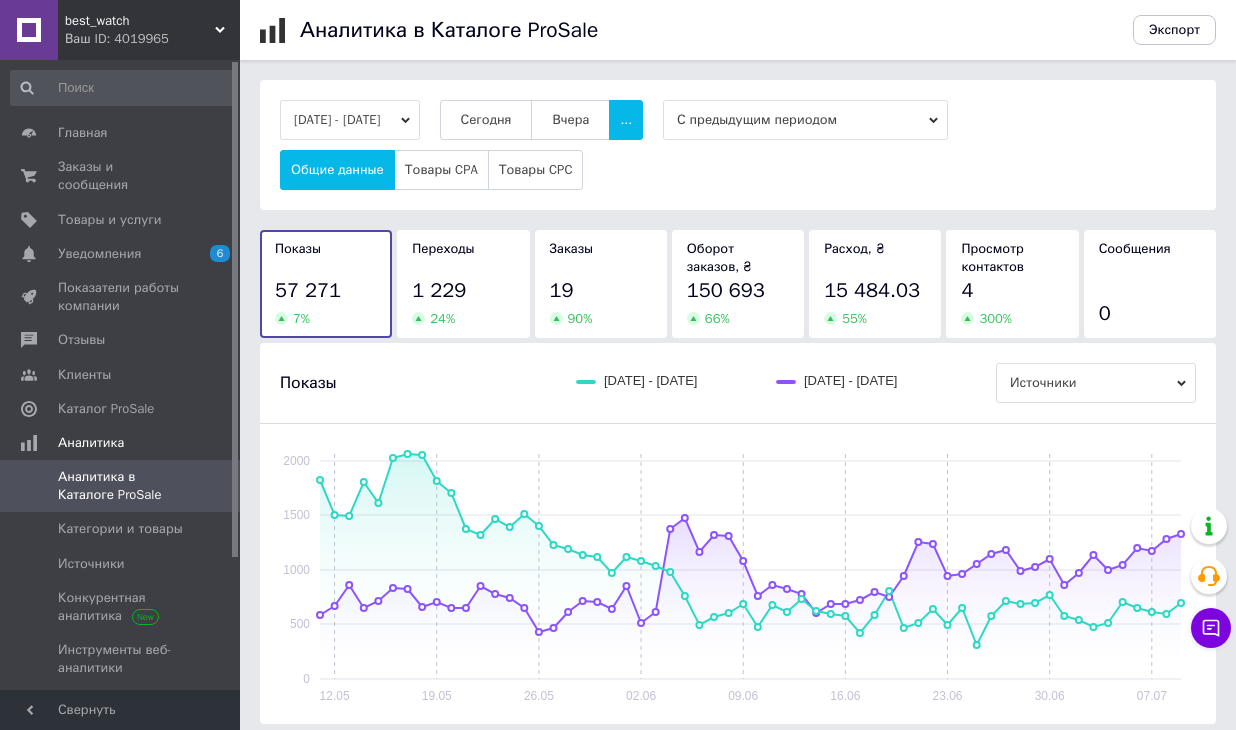 click on "150 693" at bounding box center [726, 290] 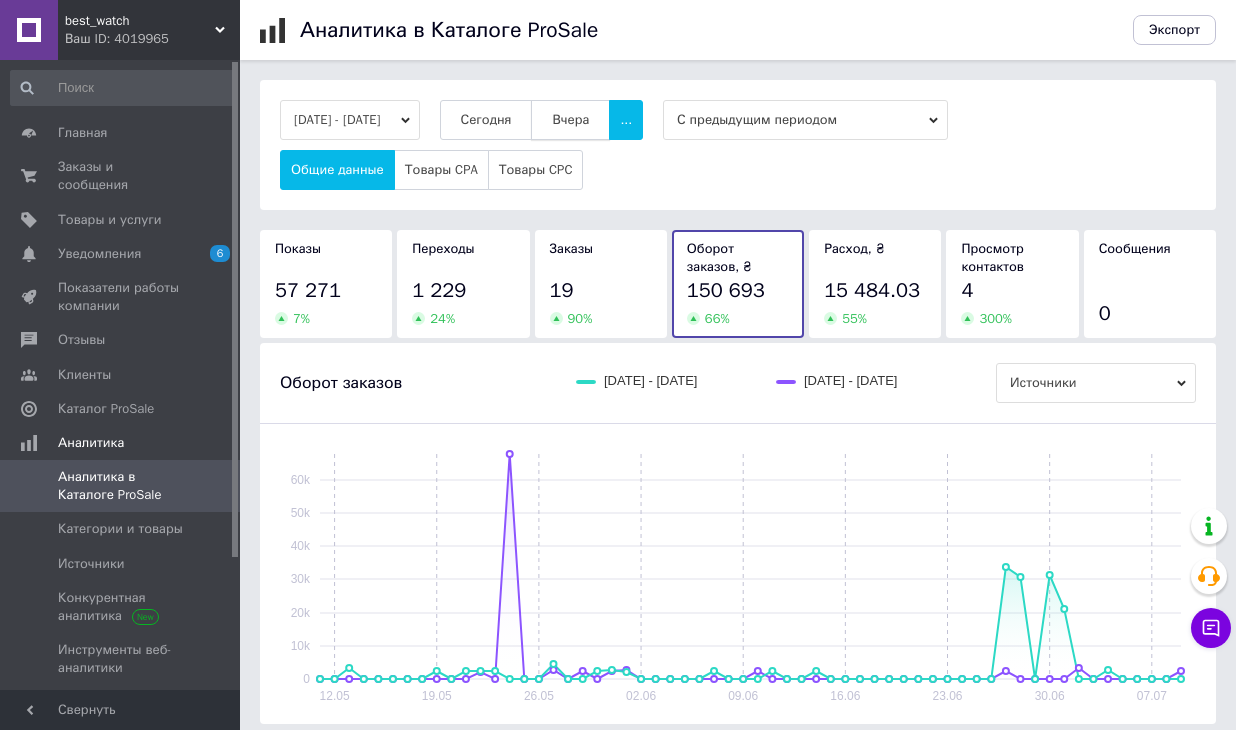click on "Вчера" at bounding box center [570, 120] 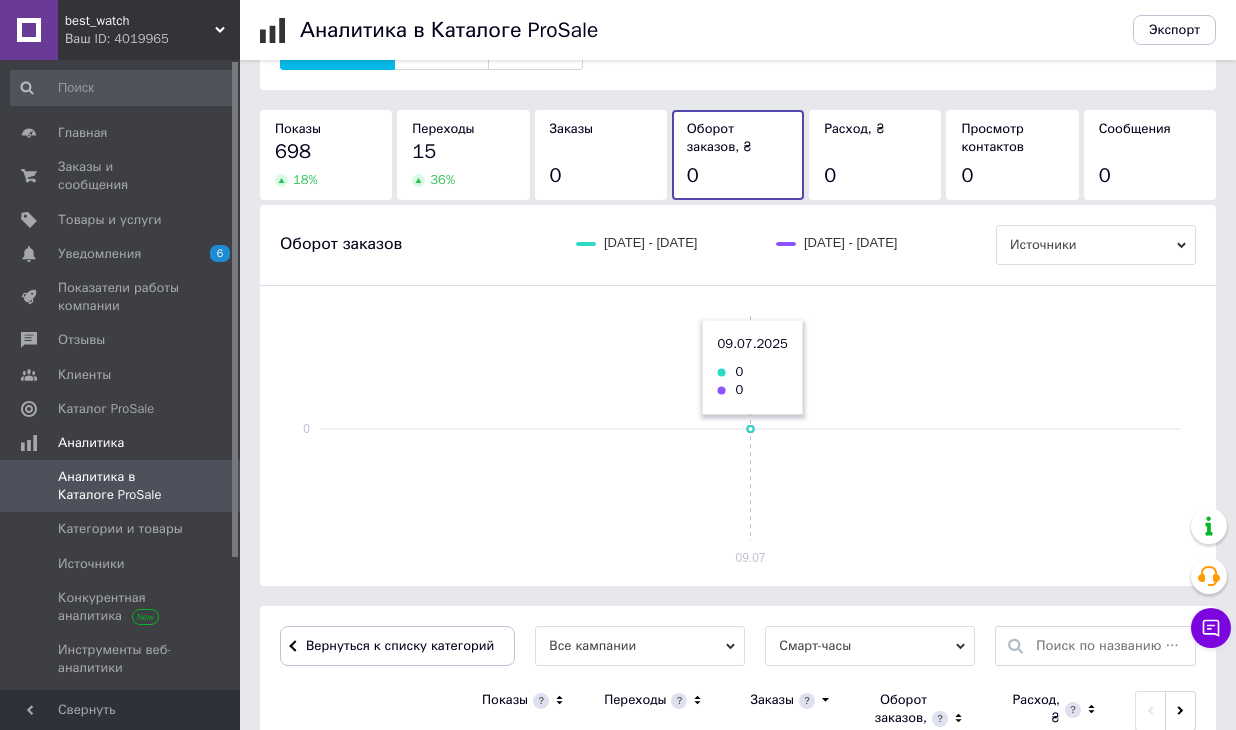 scroll, scrollTop: 300, scrollLeft: 0, axis: vertical 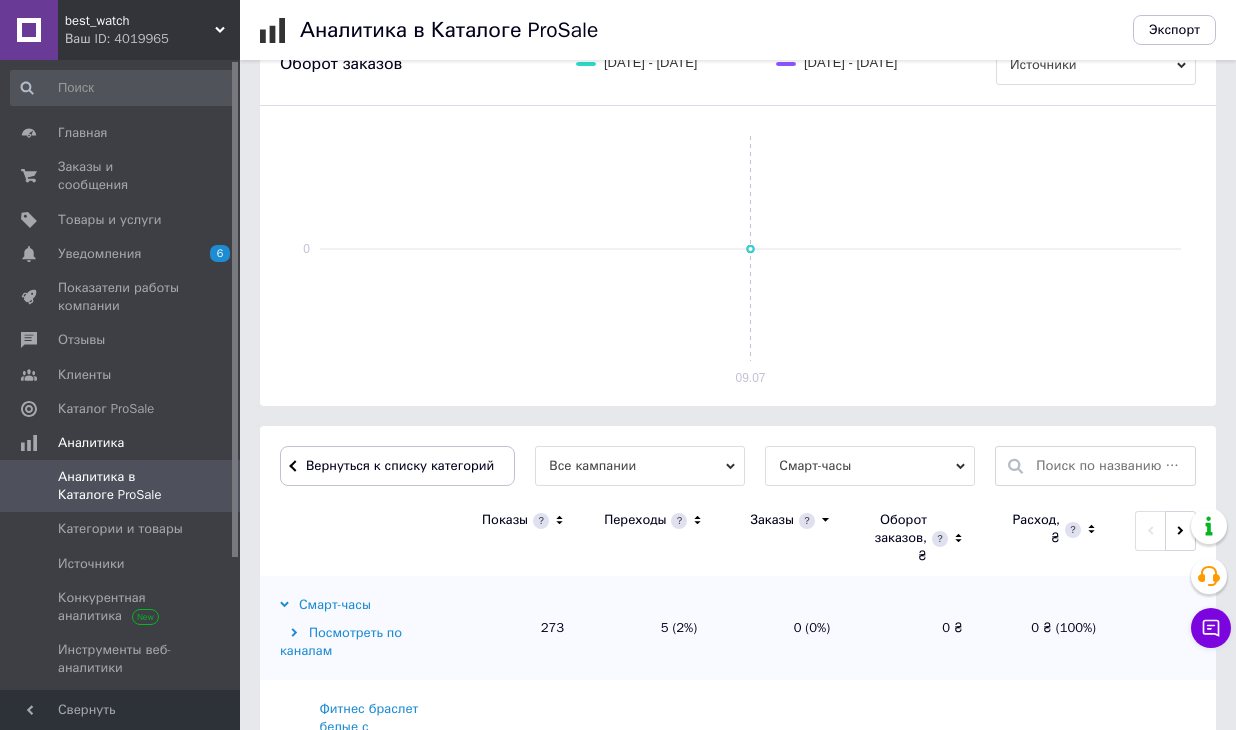 click on "Показы" at bounding box center [523, 520] 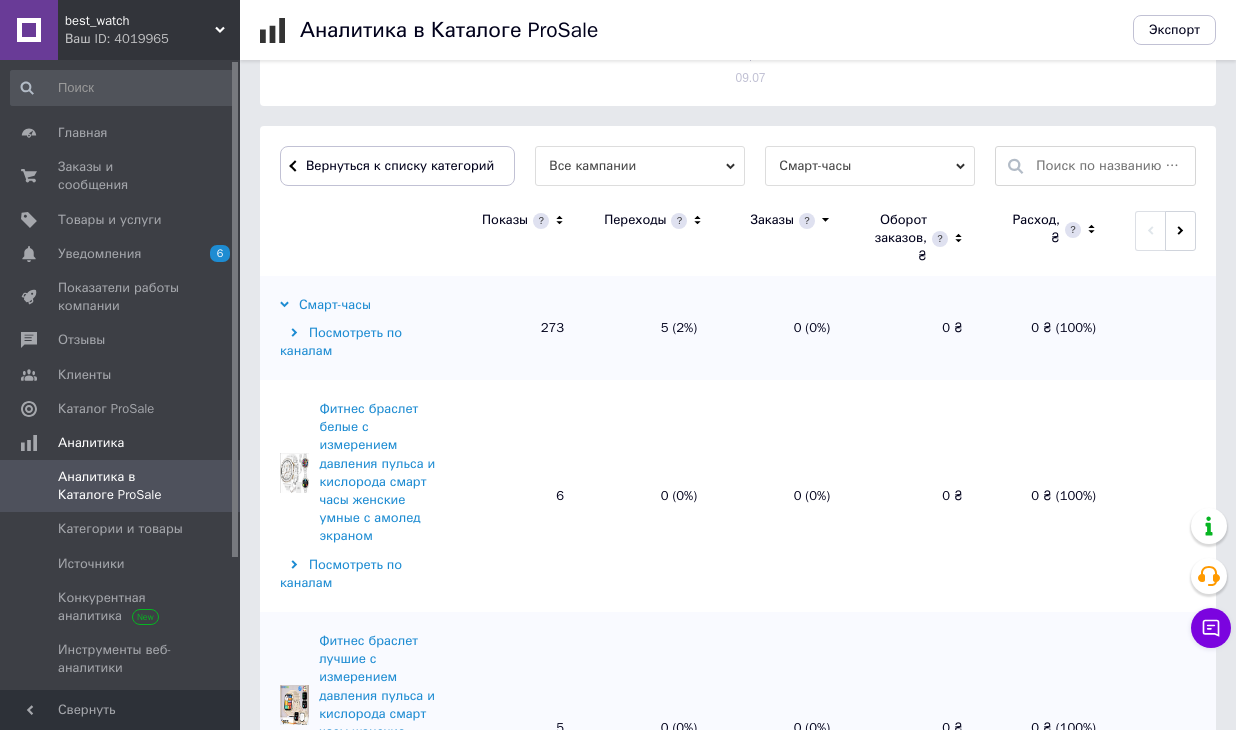 click 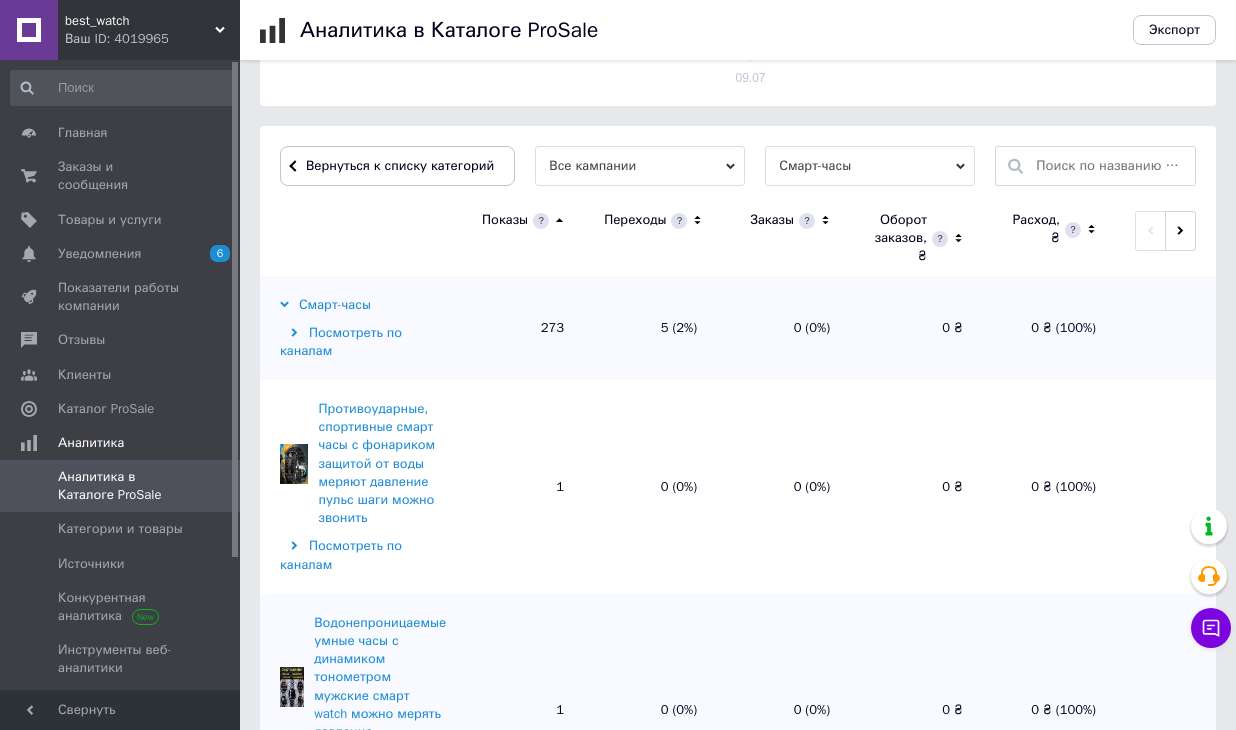 click 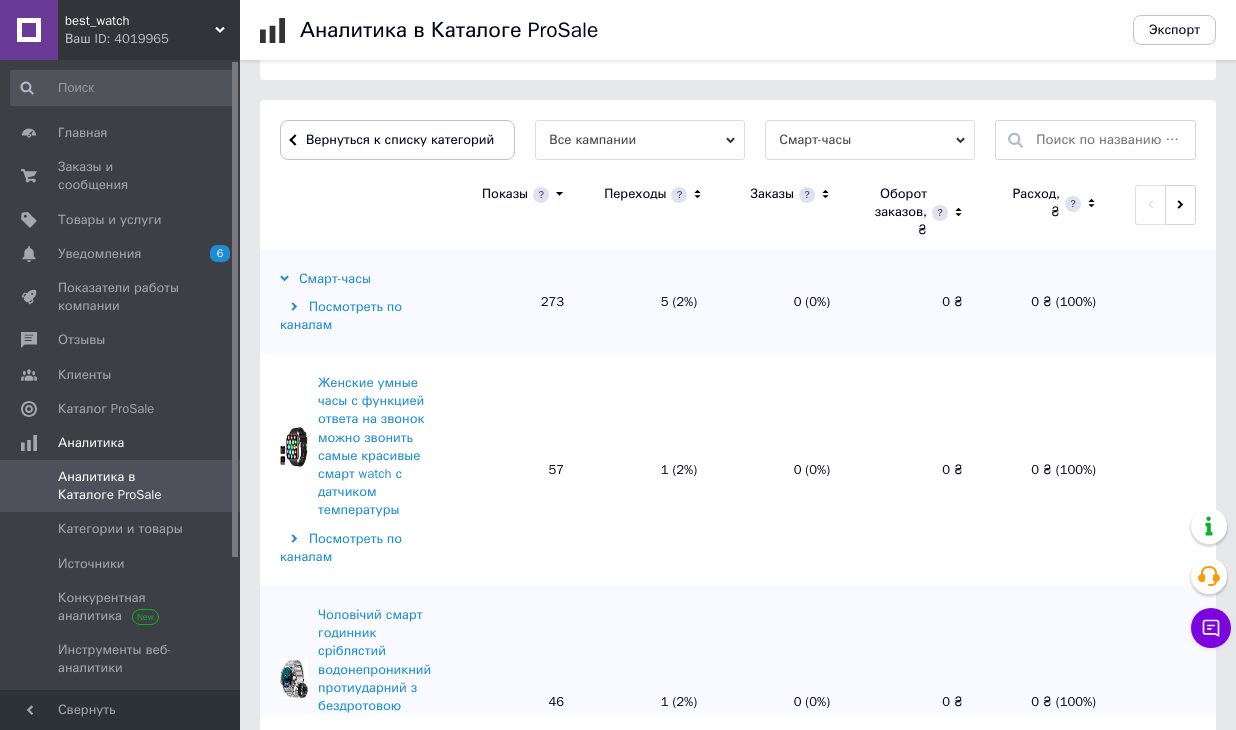 scroll, scrollTop: 650, scrollLeft: 0, axis: vertical 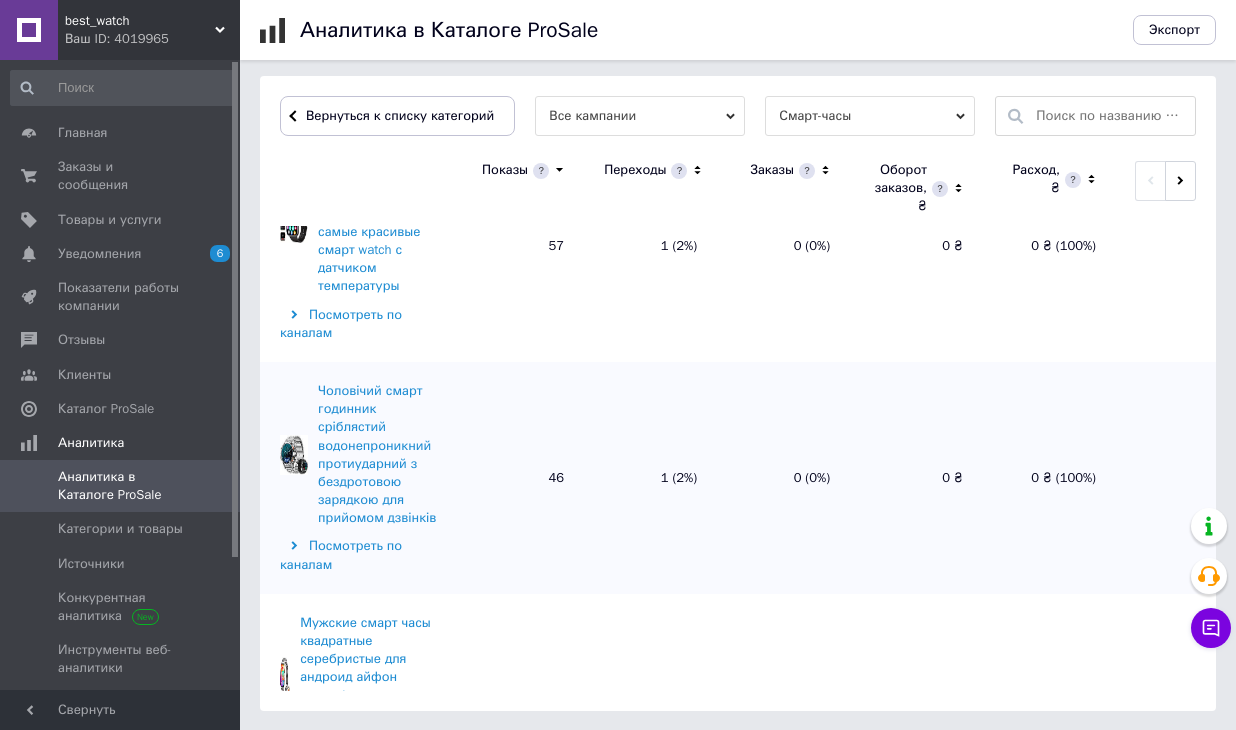 click on "Чоловічий смарт годинник сріблястий водонепроникний протиударний з бездротовою зарядкою для прийомом дзвінків" at bounding box center [382, 455] 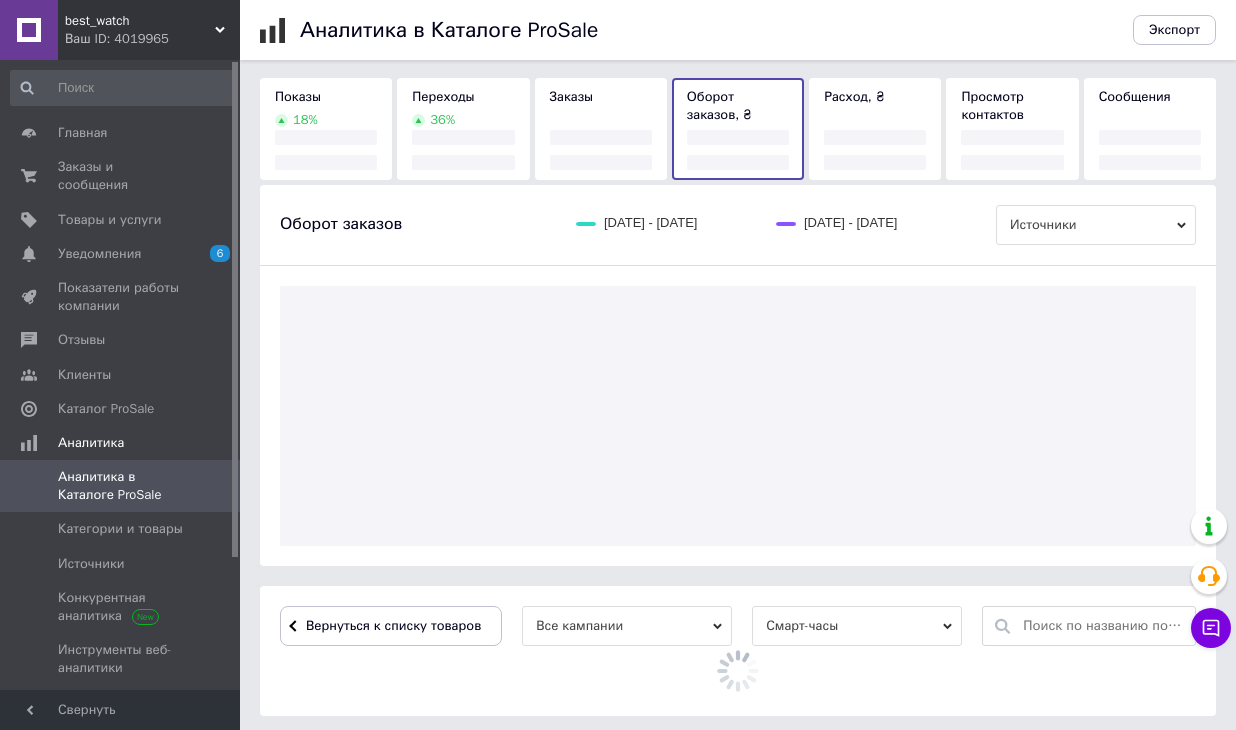 scroll, scrollTop: 0, scrollLeft: 0, axis: both 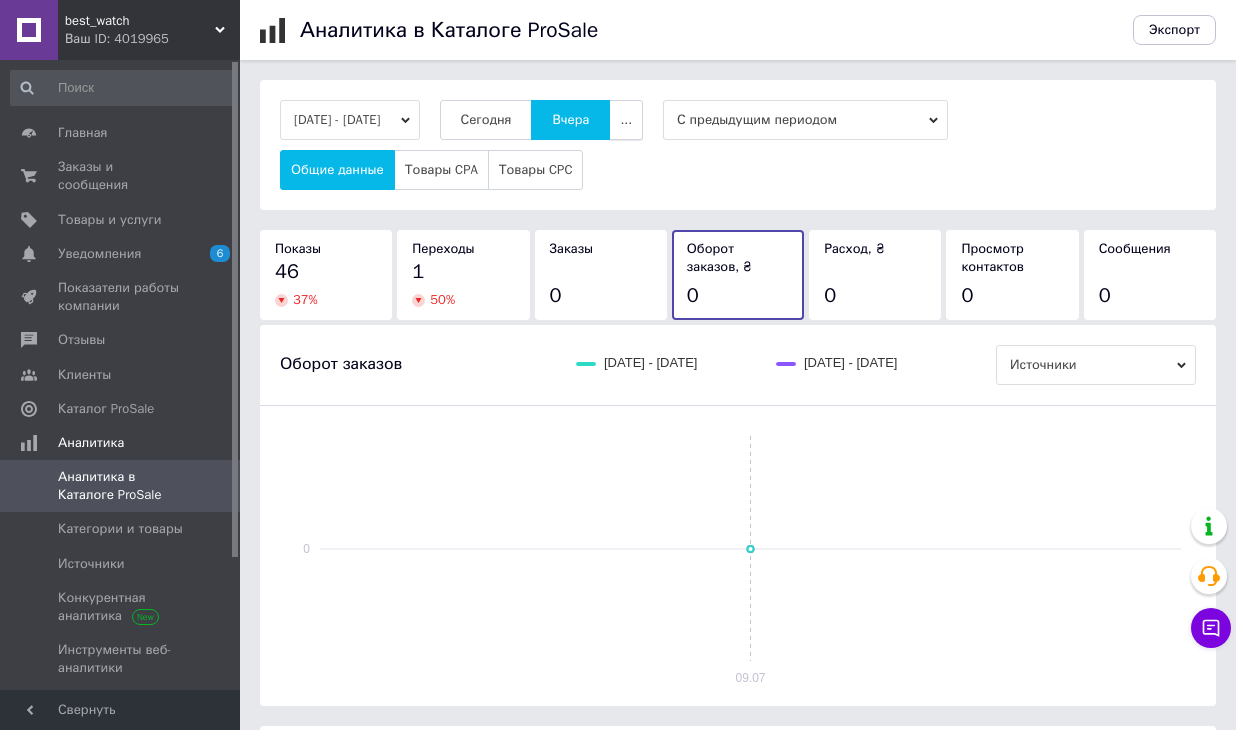 click on "..." at bounding box center (626, 120) 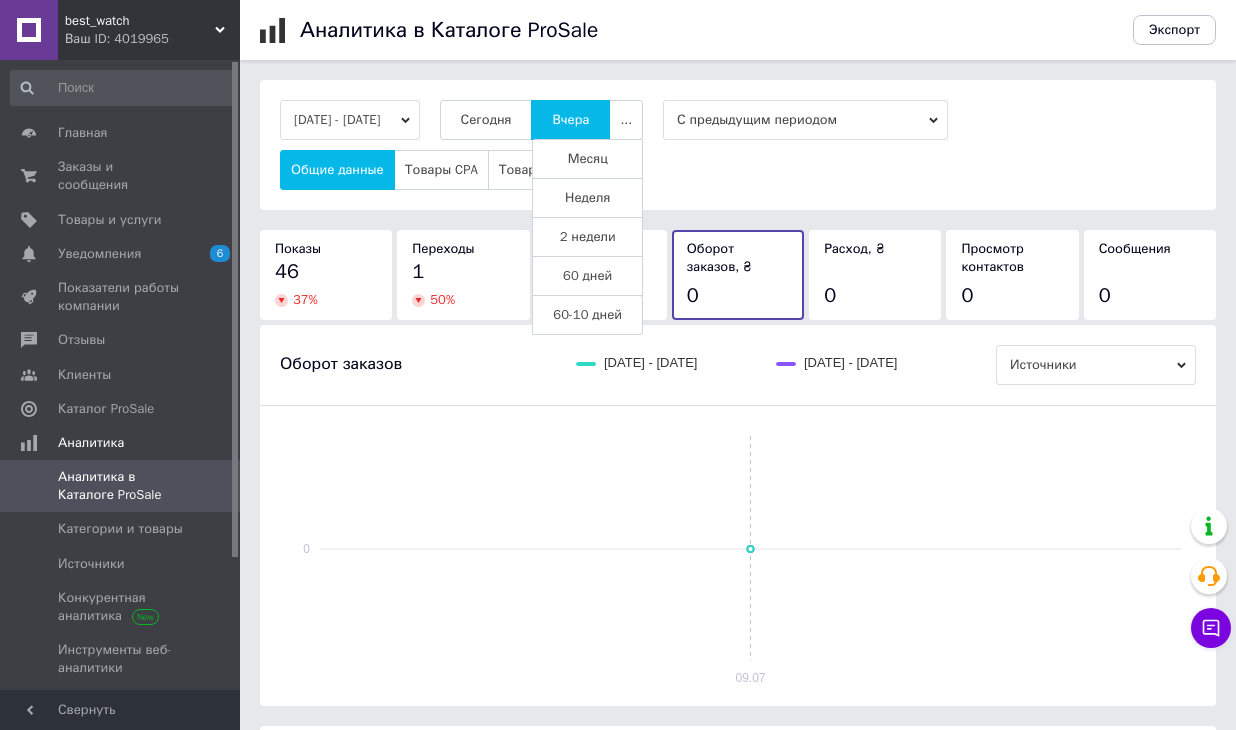 click on "60 дней" at bounding box center (587, 276) 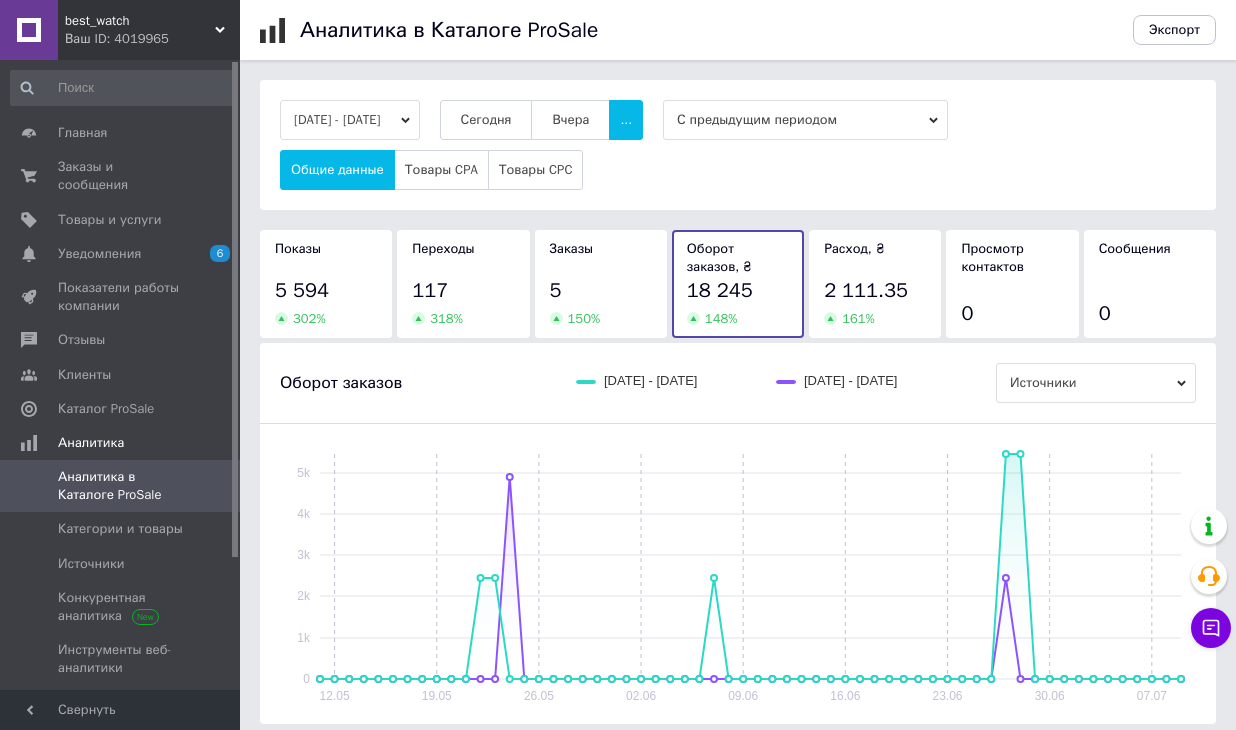 click on "5 594" at bounding box center (326, 291) 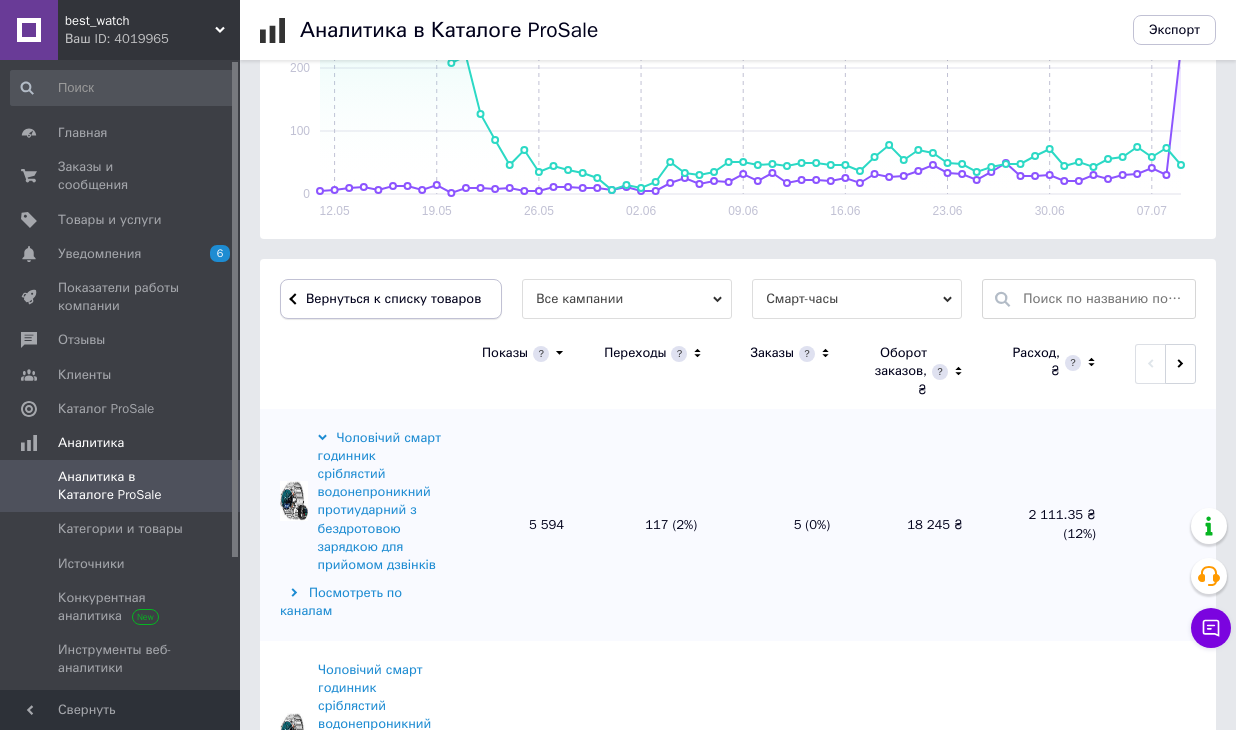 click on "Вернуться к списку товаров" at bounding box center [391, 299] 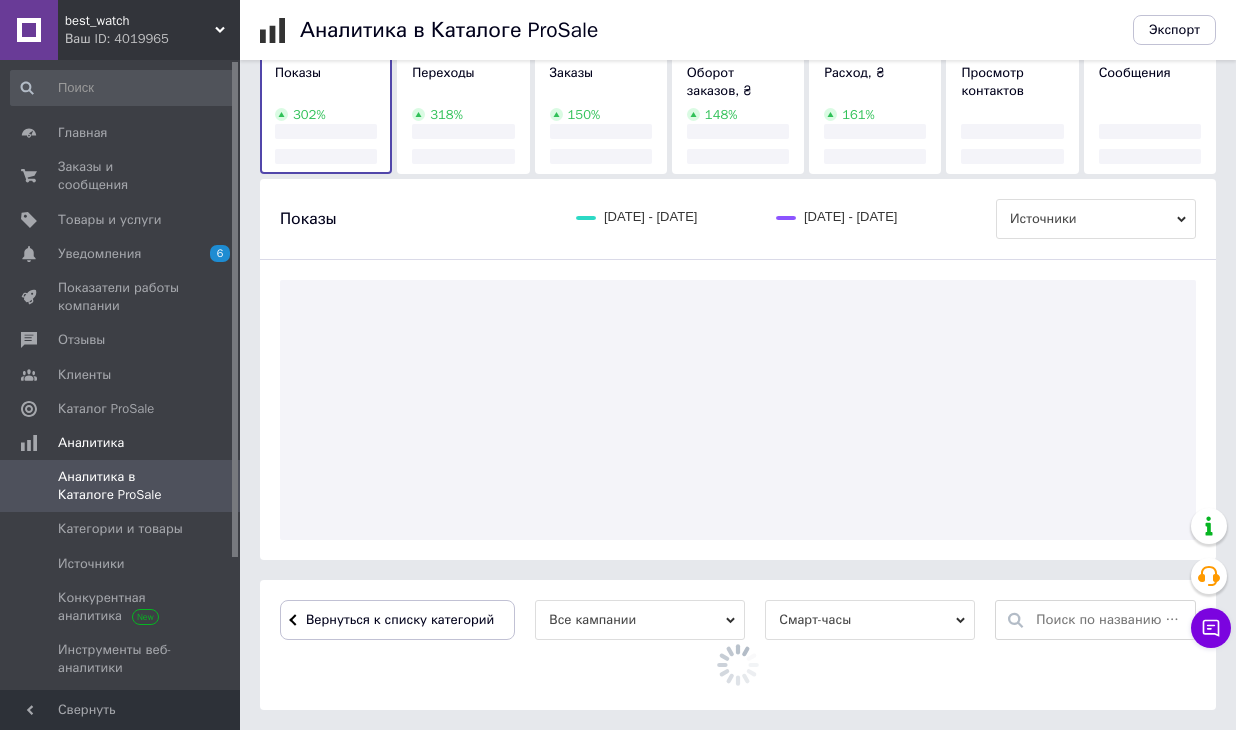 scroll, scrollTop: 485, scrollLeft: 0, axis: vertical 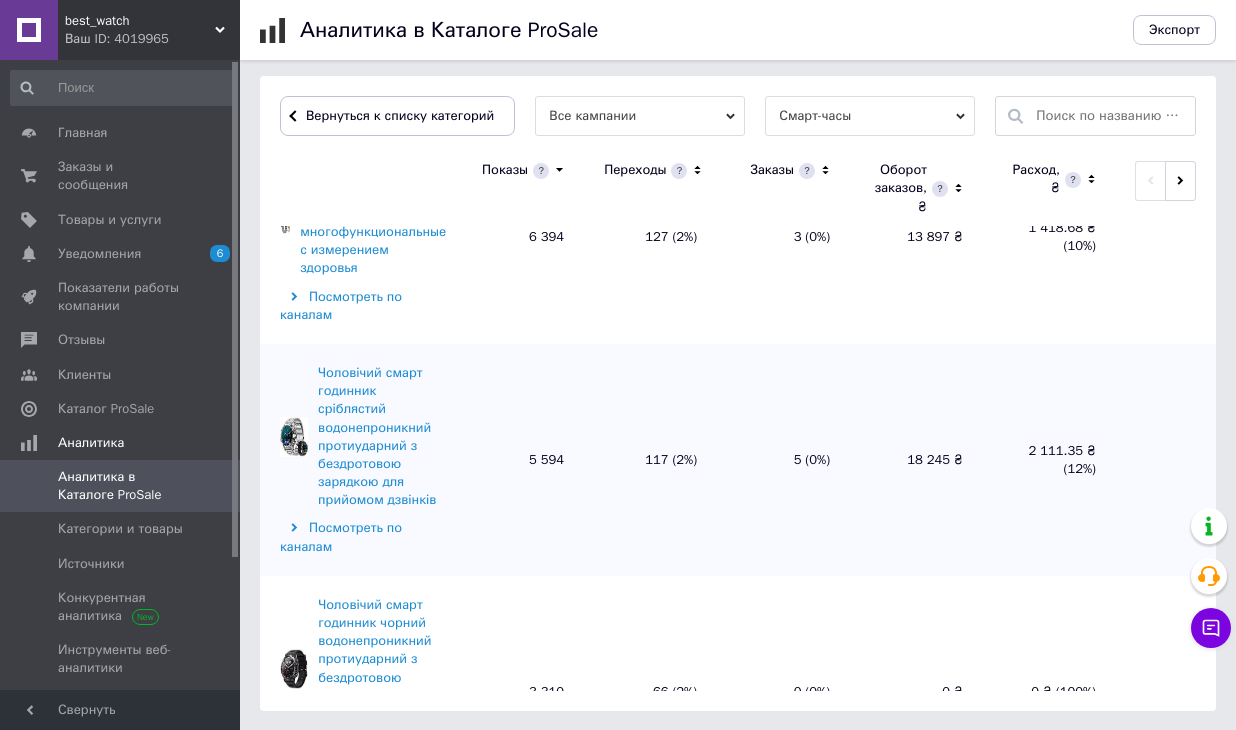 click on "Чоловічий смарт годинник чорний водонепроникний протиударний з бездротовою зарядкою для виміру тиску і погоди" at bounding box center [382, 669] 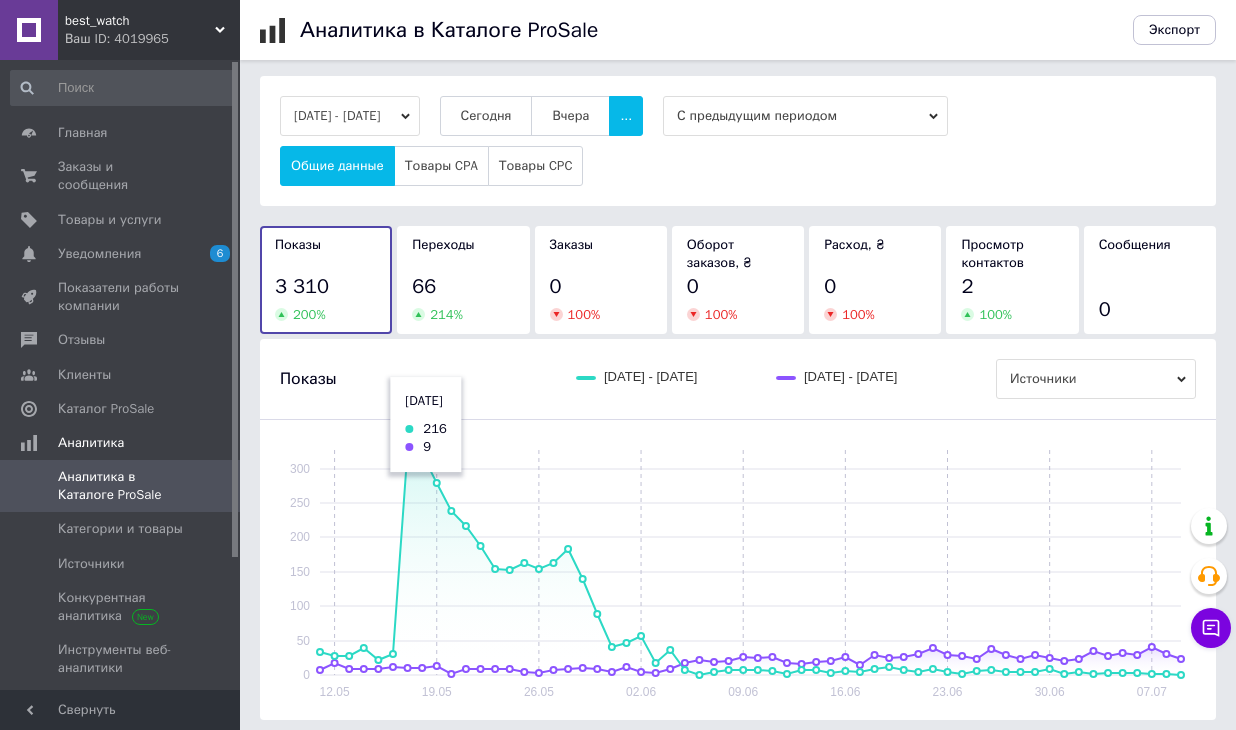 scroll, scrollTop: 0, scrollLeft: 0, axis: both 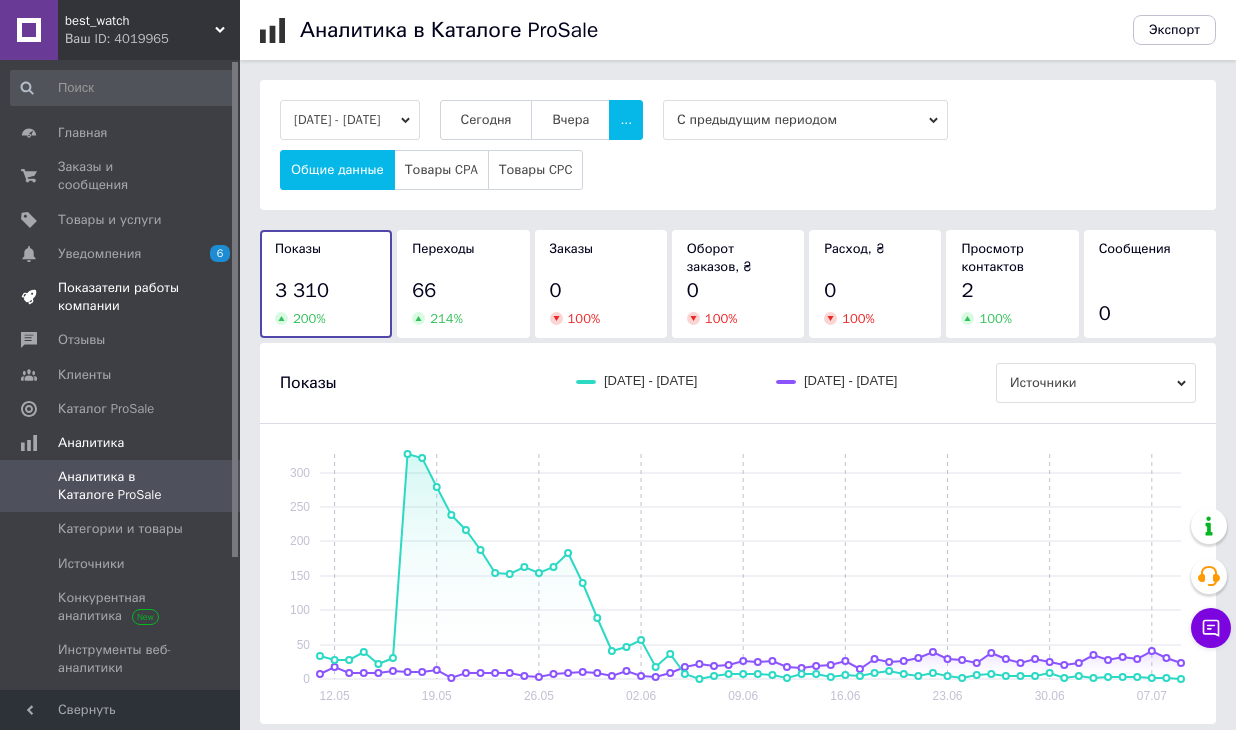 click on "Показатели работы компании" at bounding box center [121, 297] 